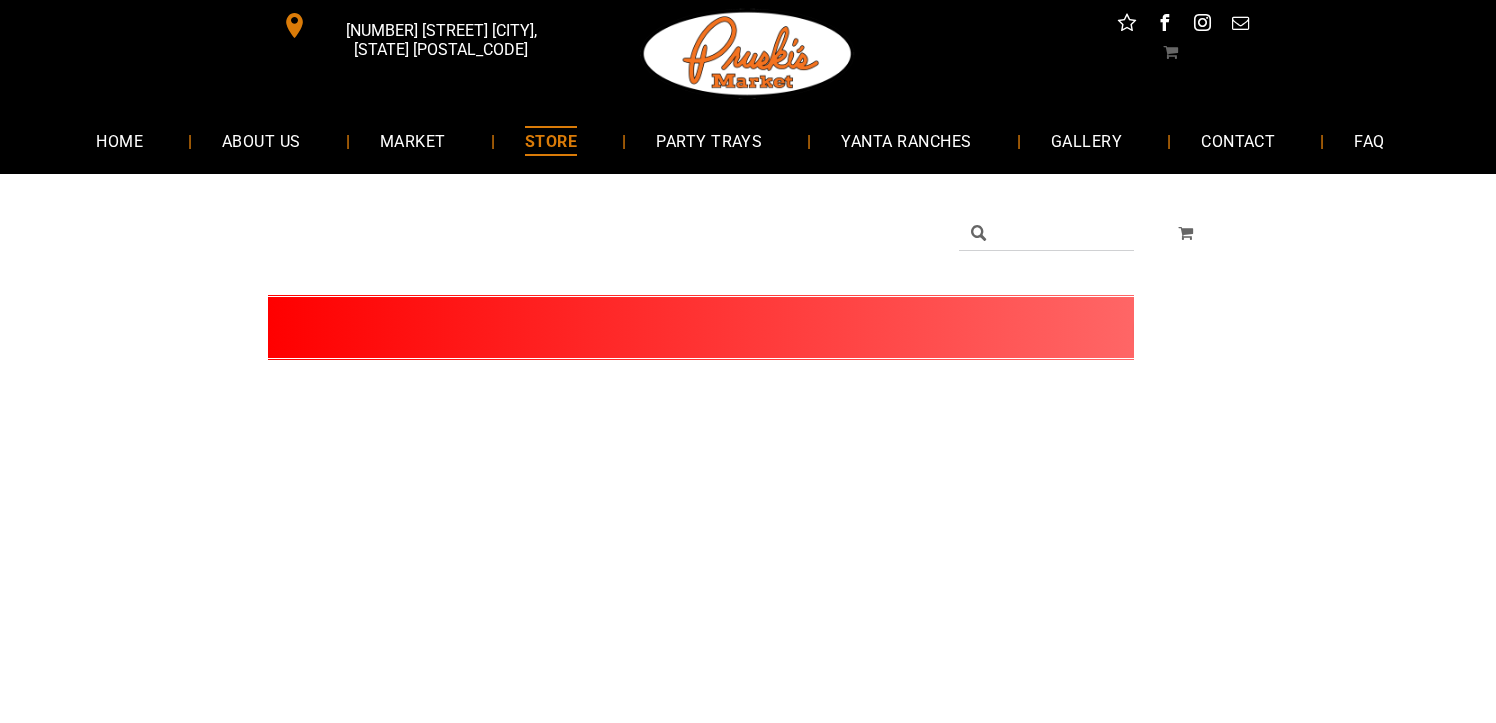 scroll, scrollTop: 0, scrollLeft: 0, axis: both 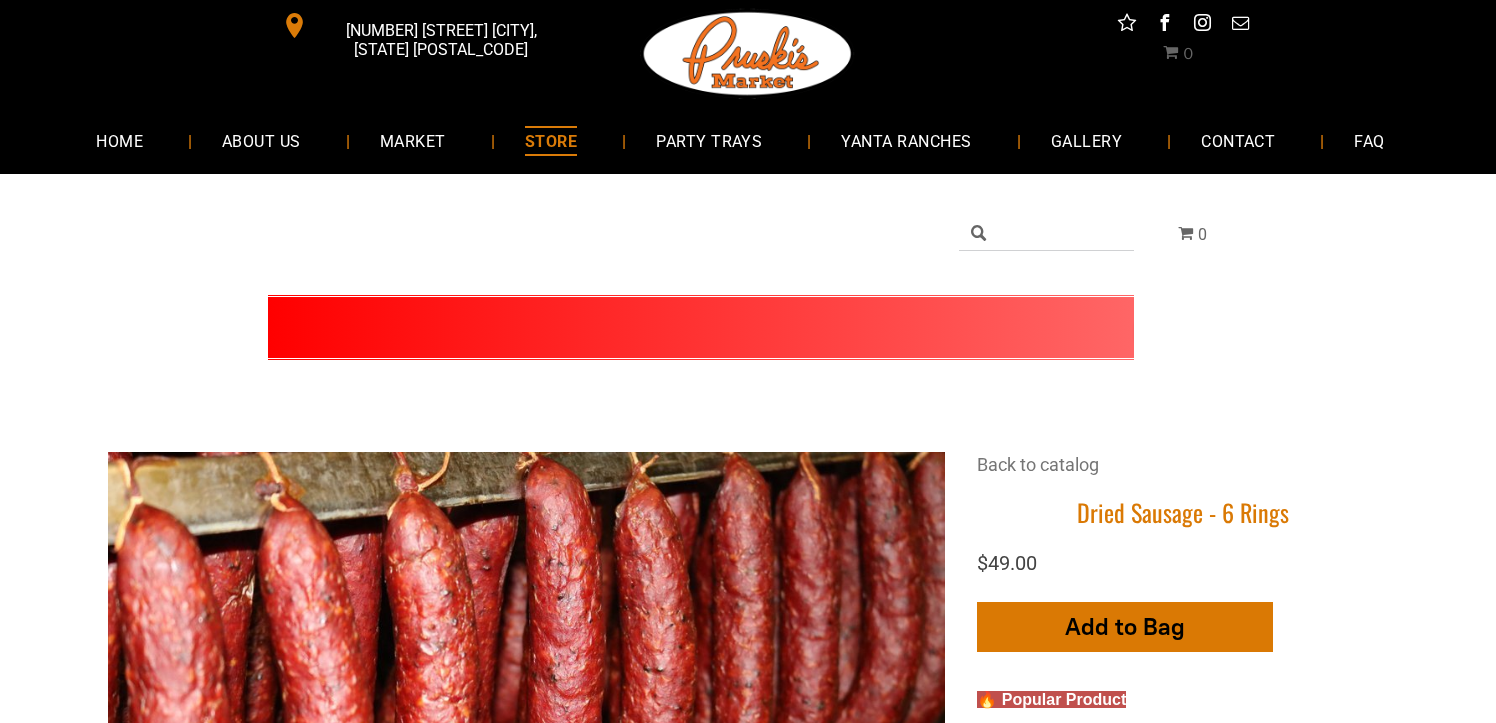 click 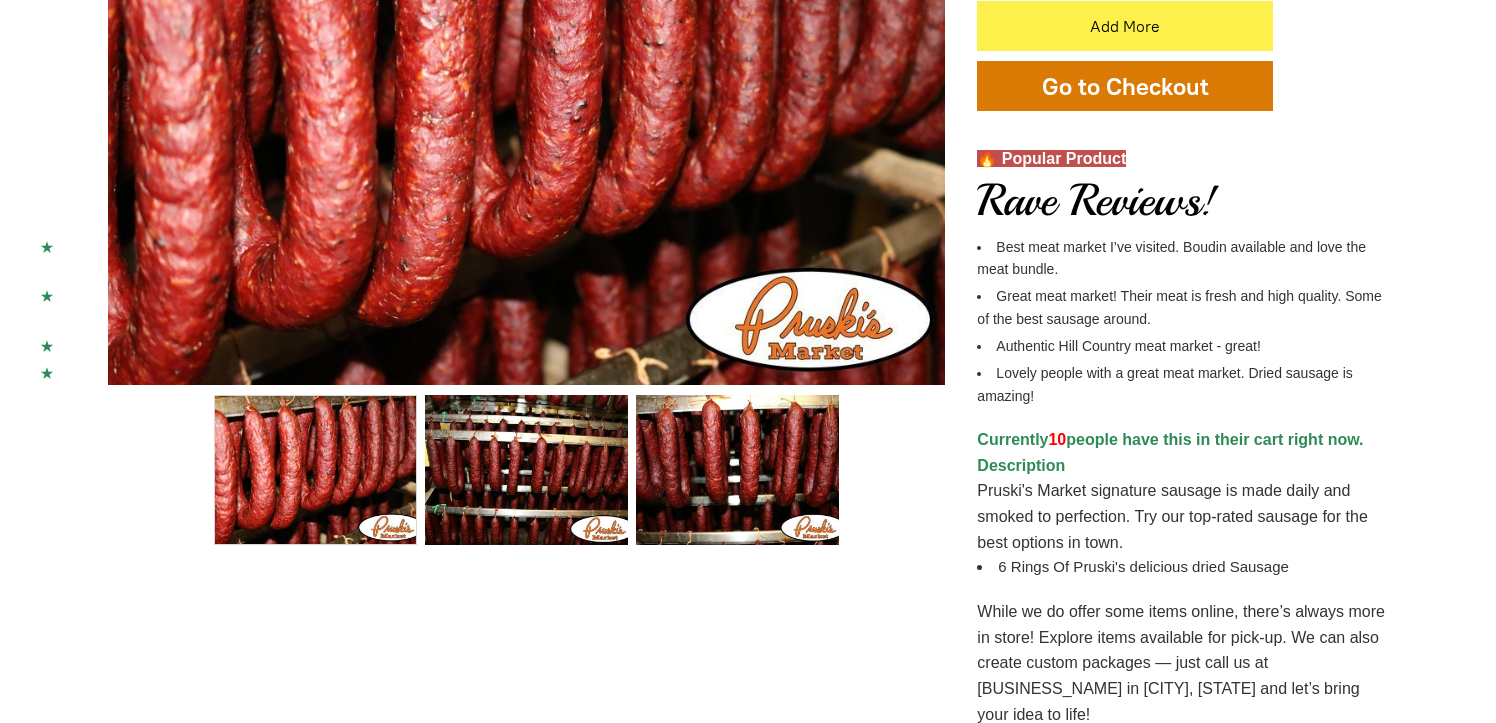 scroll, scrollTop: 616, scrollLeft: 0, axis: vertical 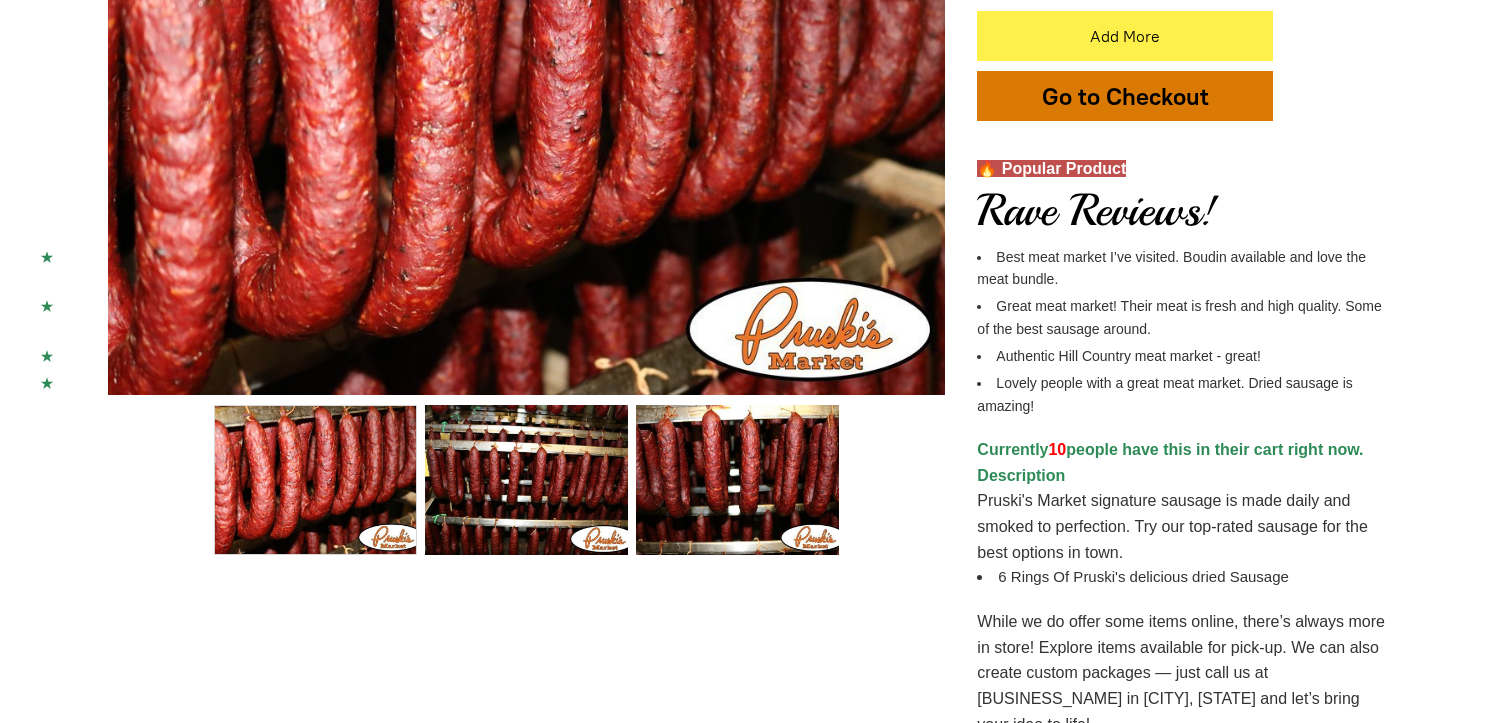click on "Go to Checkout" at bounding box center [1125, 96] 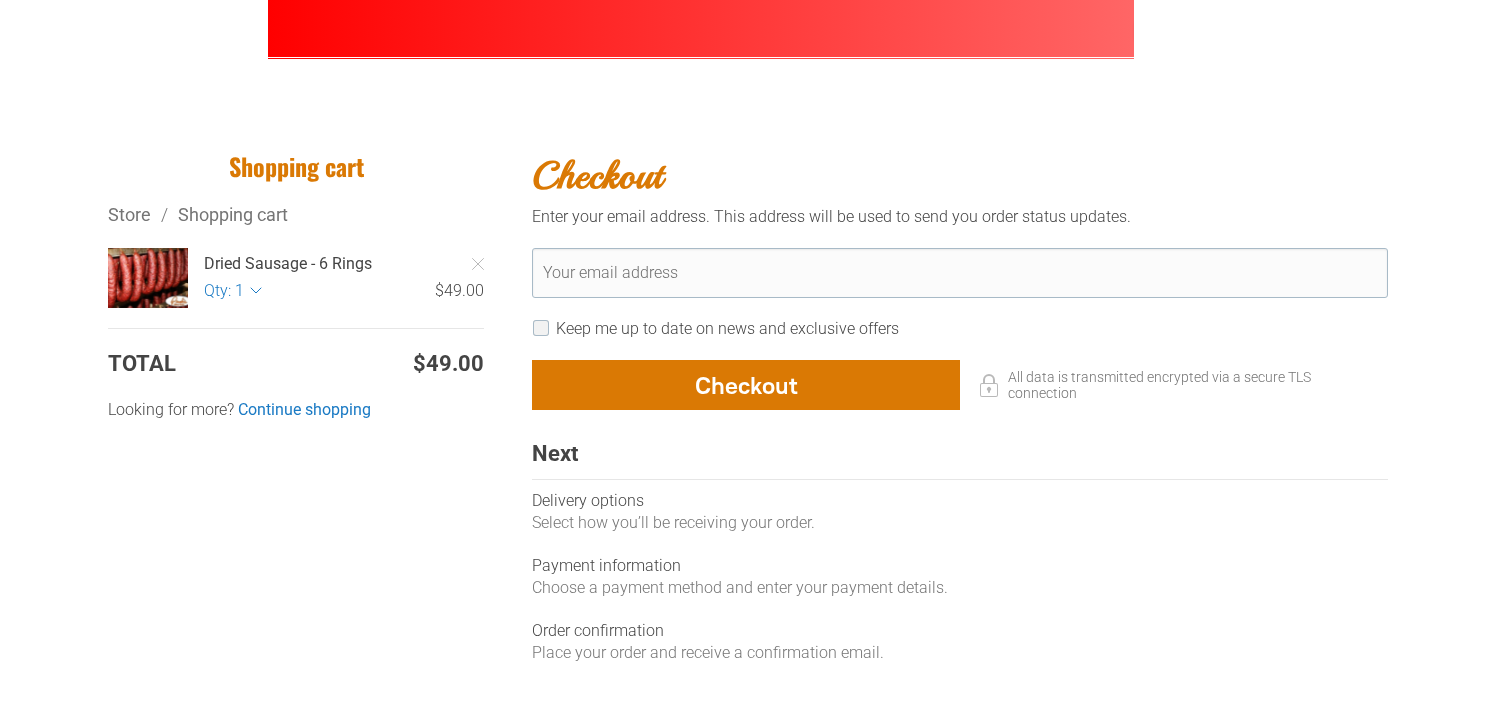 scroll, scrollTop: 326, scrollLeft: 0, axis: vertical 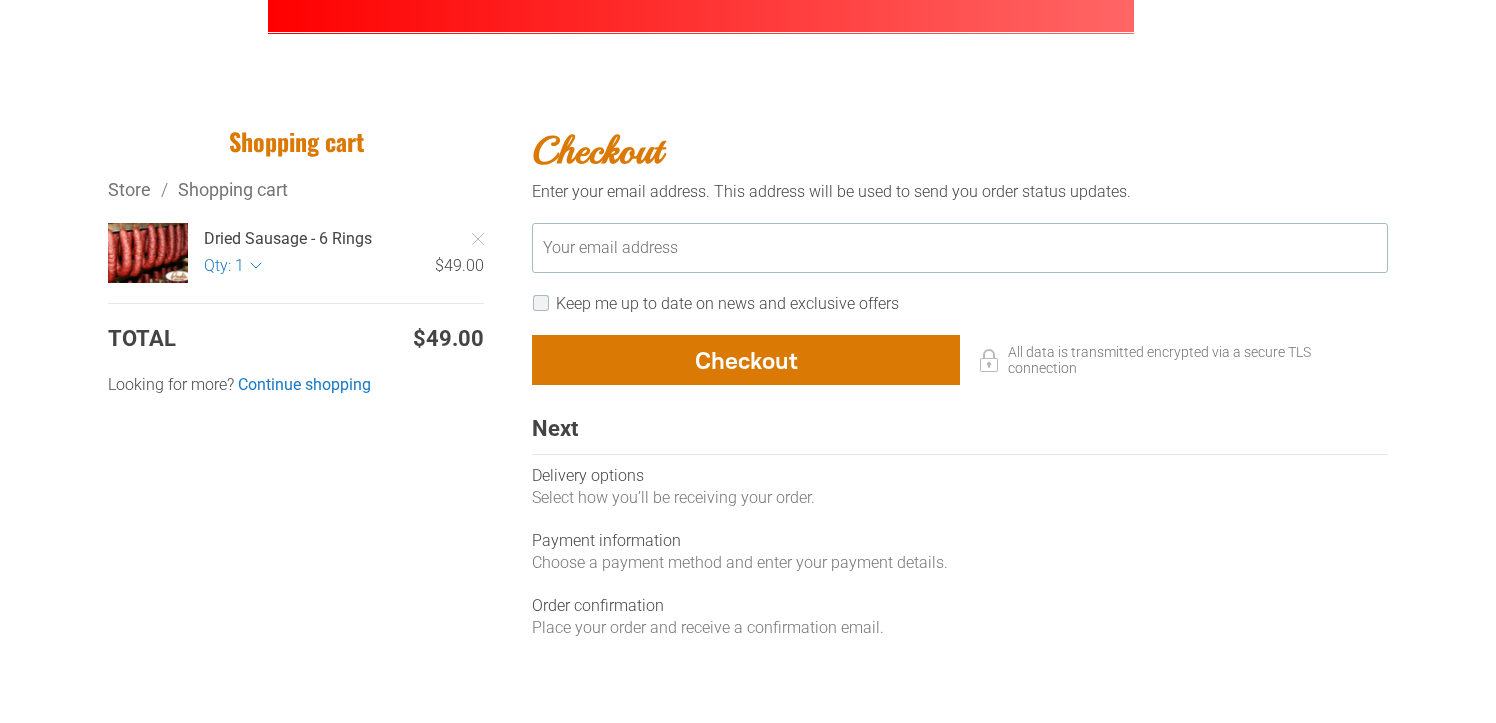 click 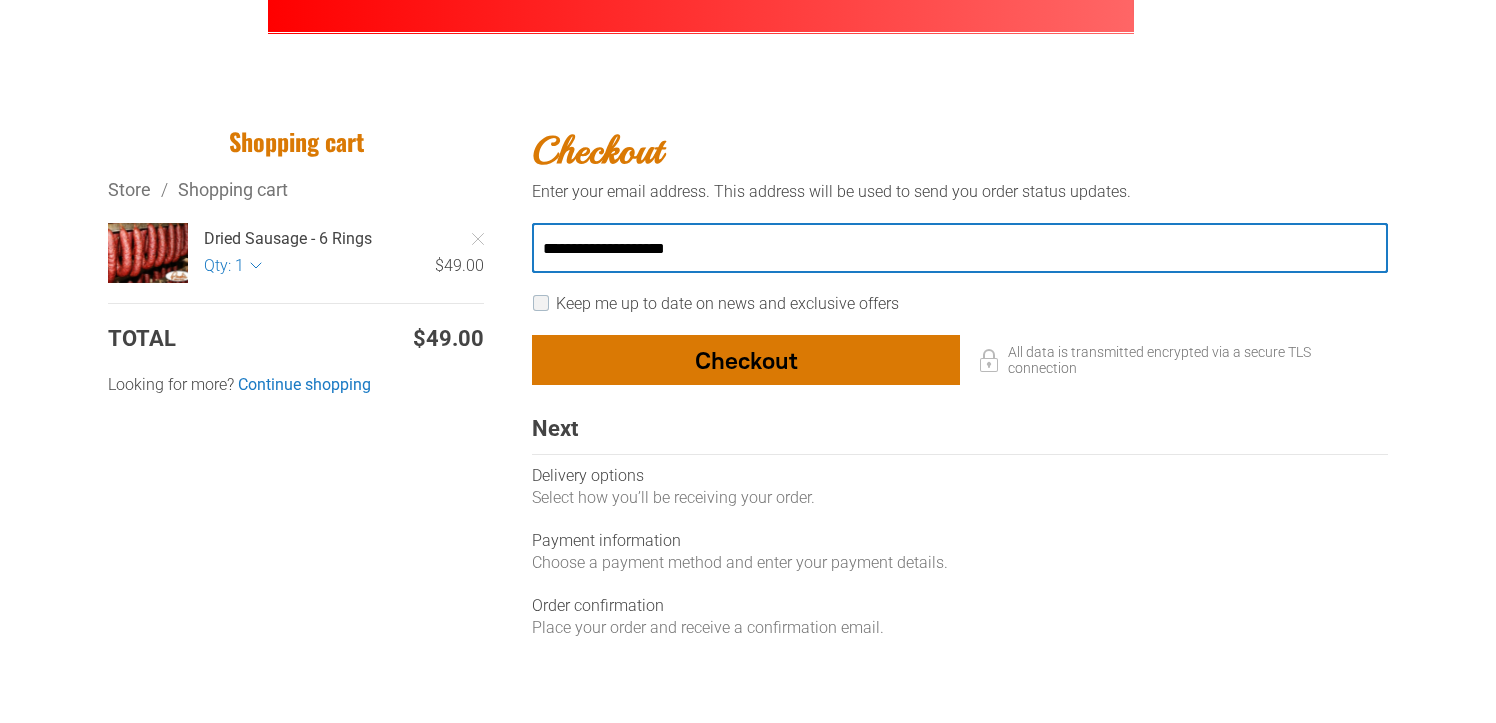 type on "**********" 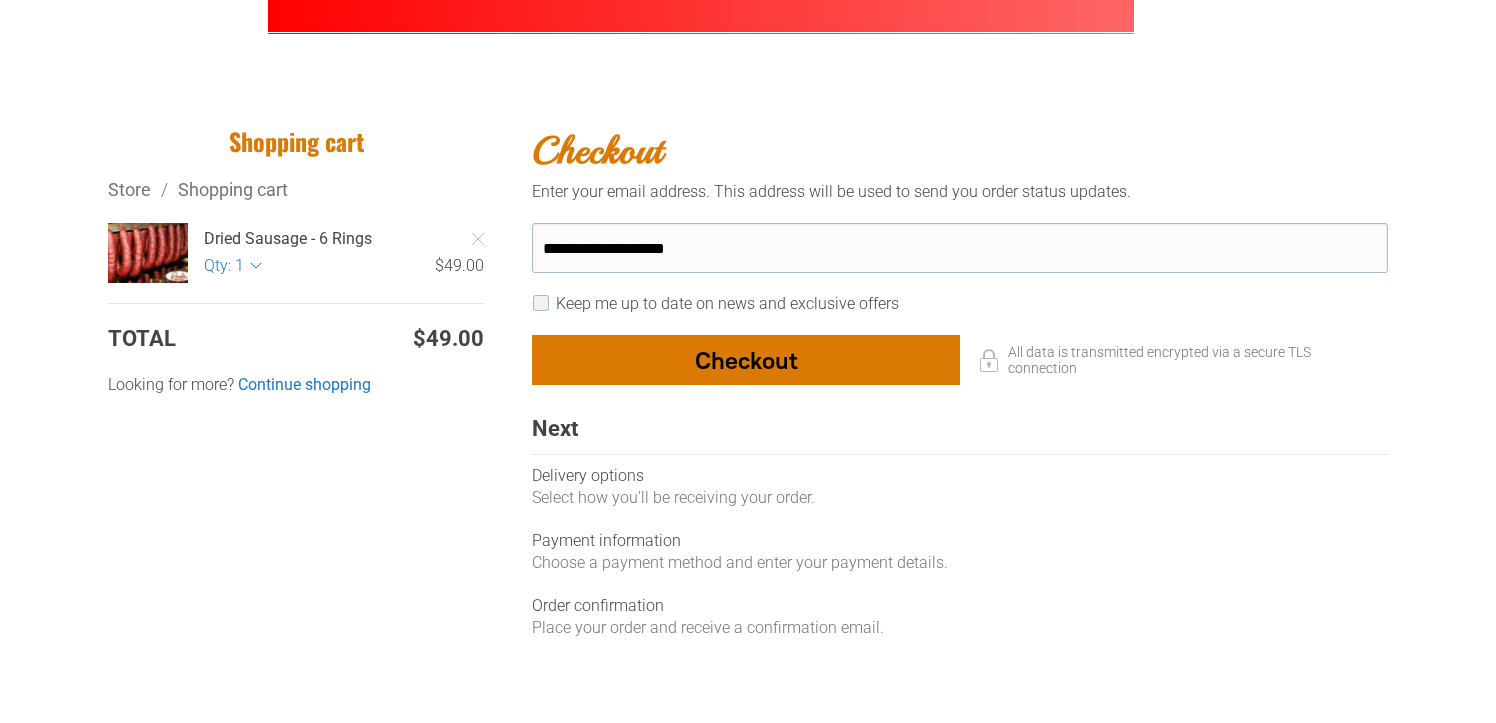 click at bounding box center [746, 360] 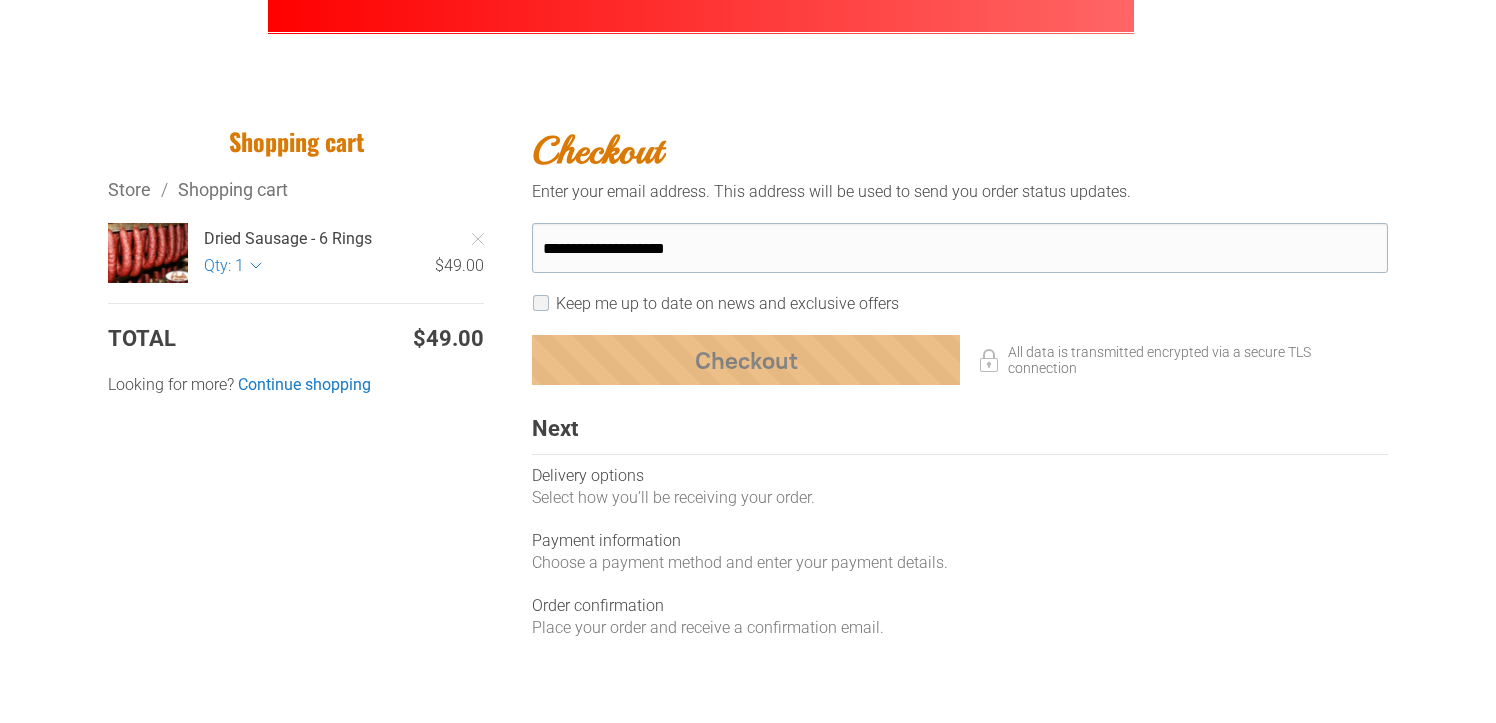 select on "**" 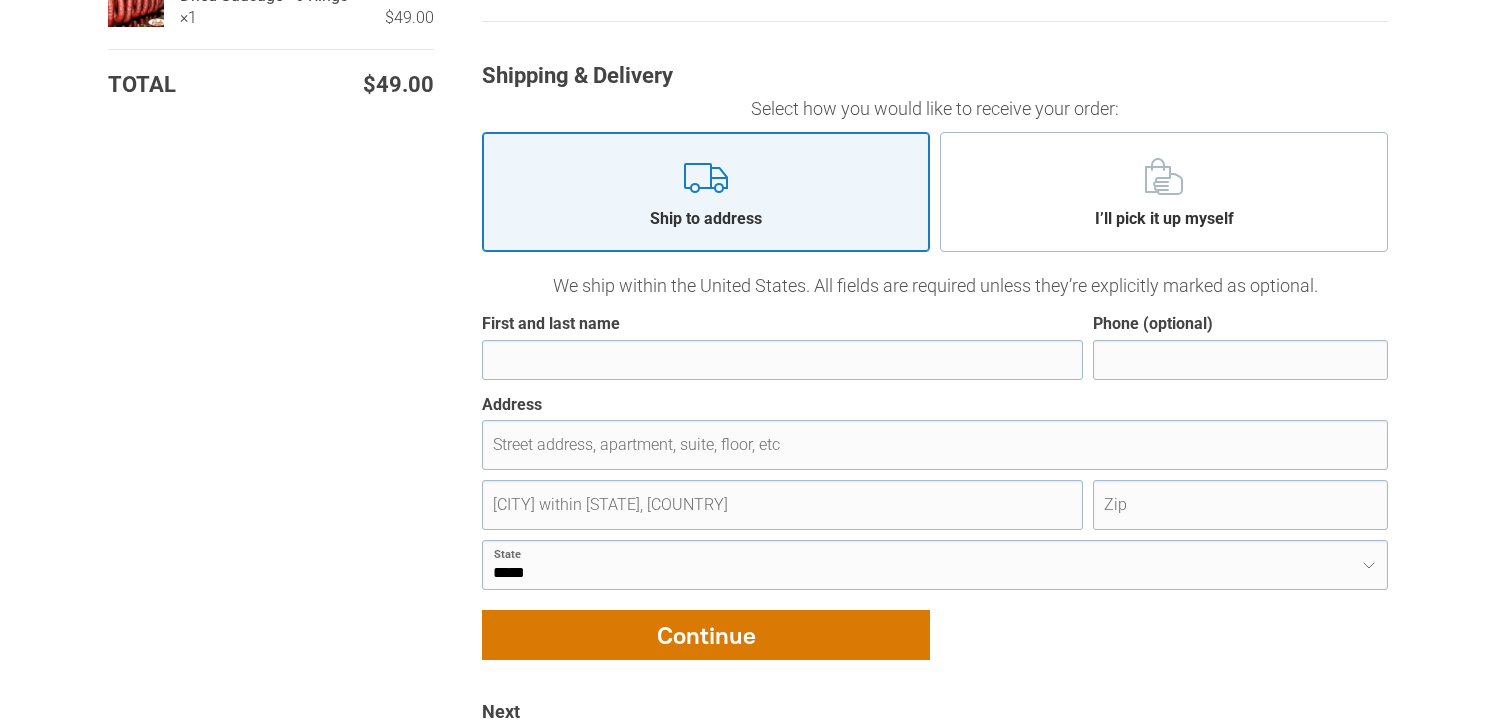 scroll, scrollTop: 565, scrollLeft: 0, axis: vertical 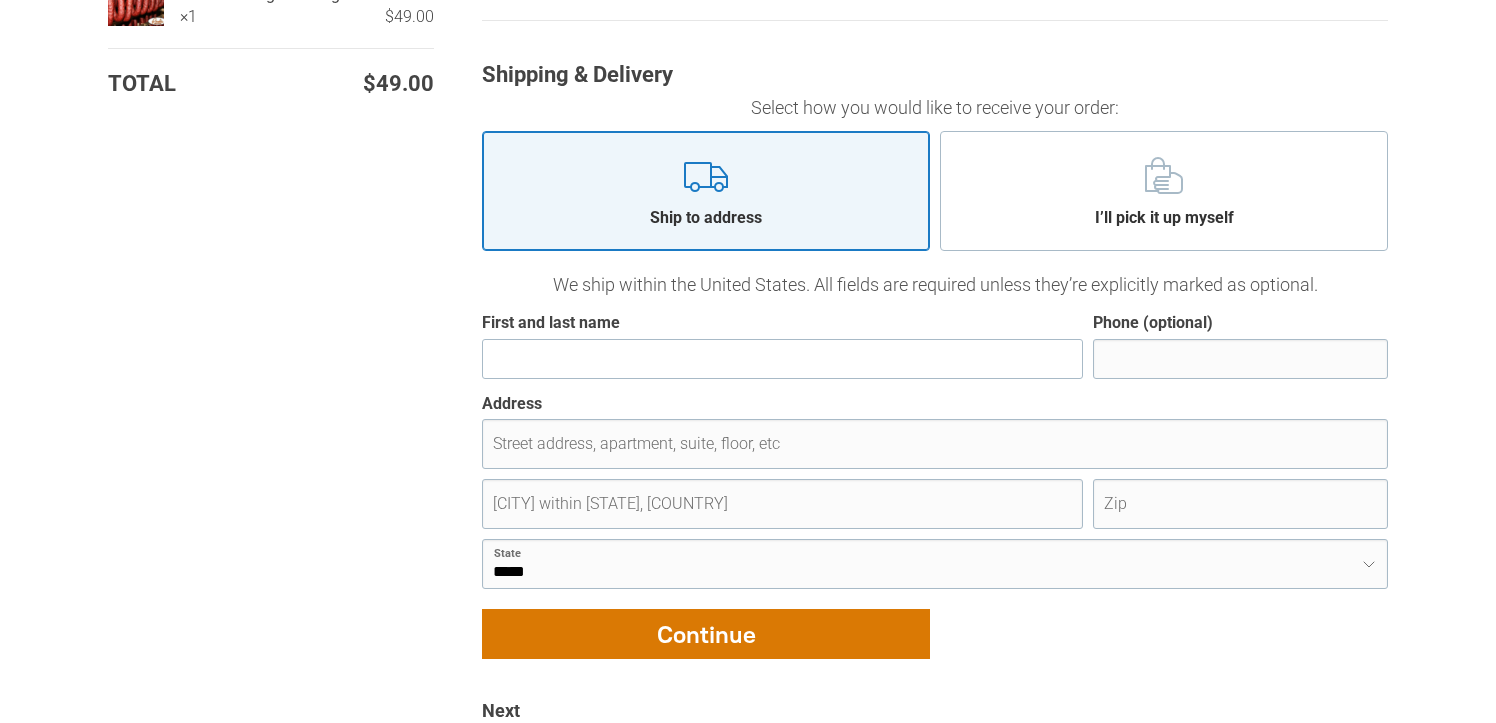 click on "First and last name" 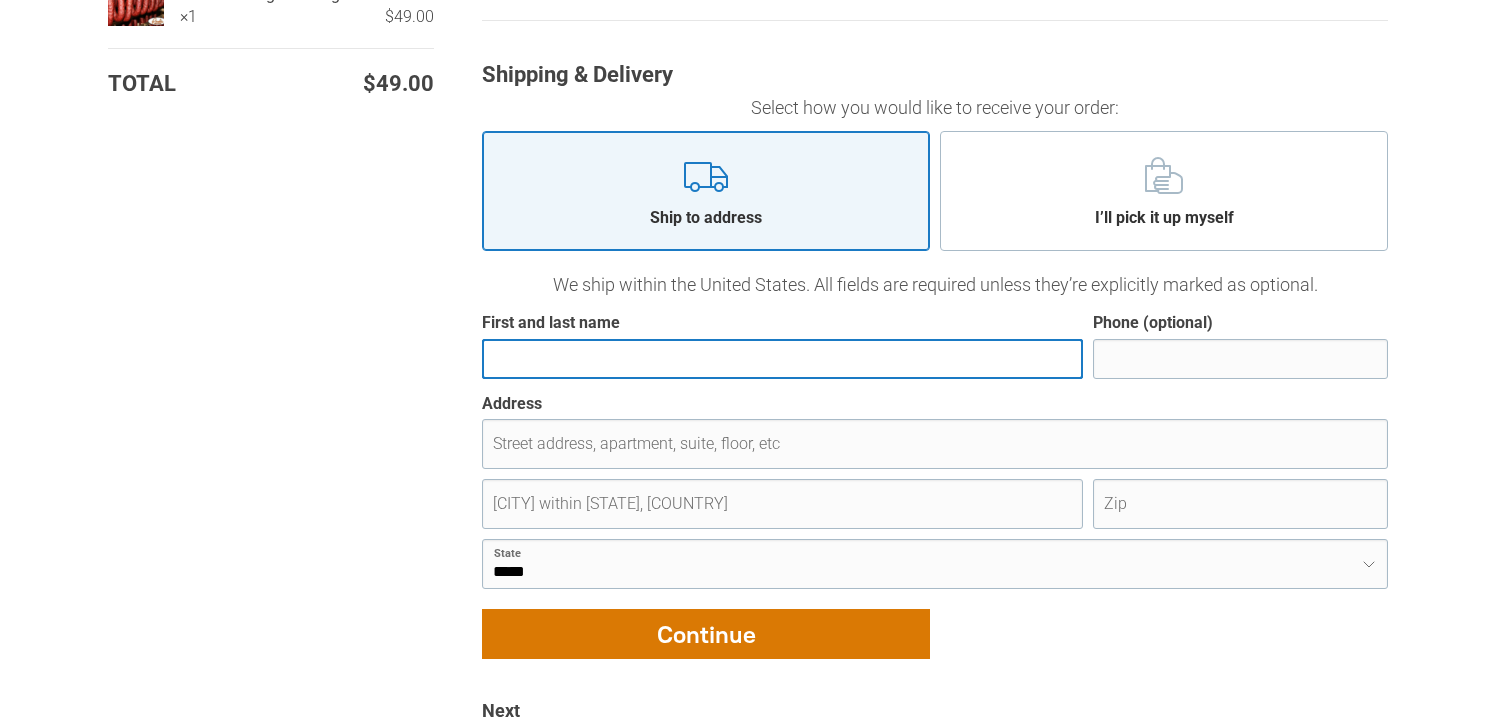type on "**********" 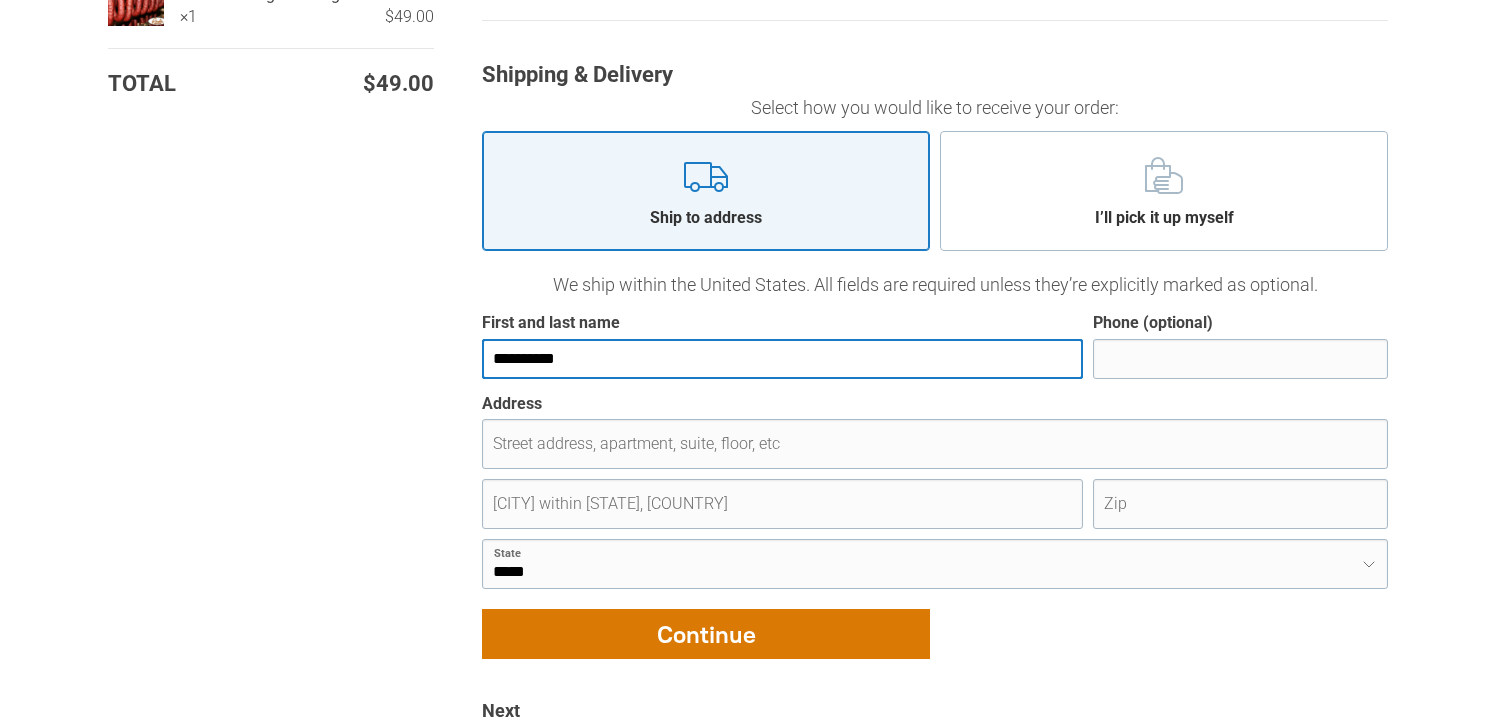 type on "**********" 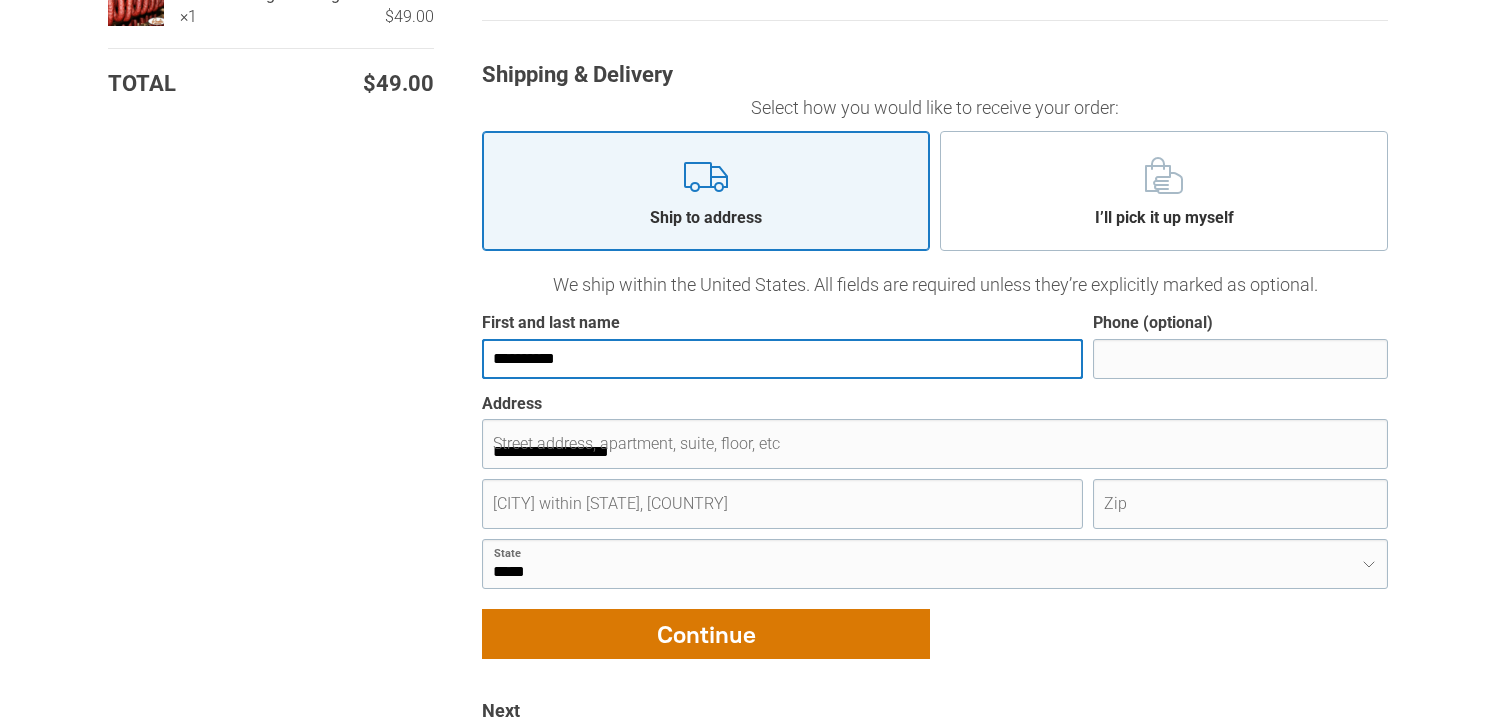 type on "**********" 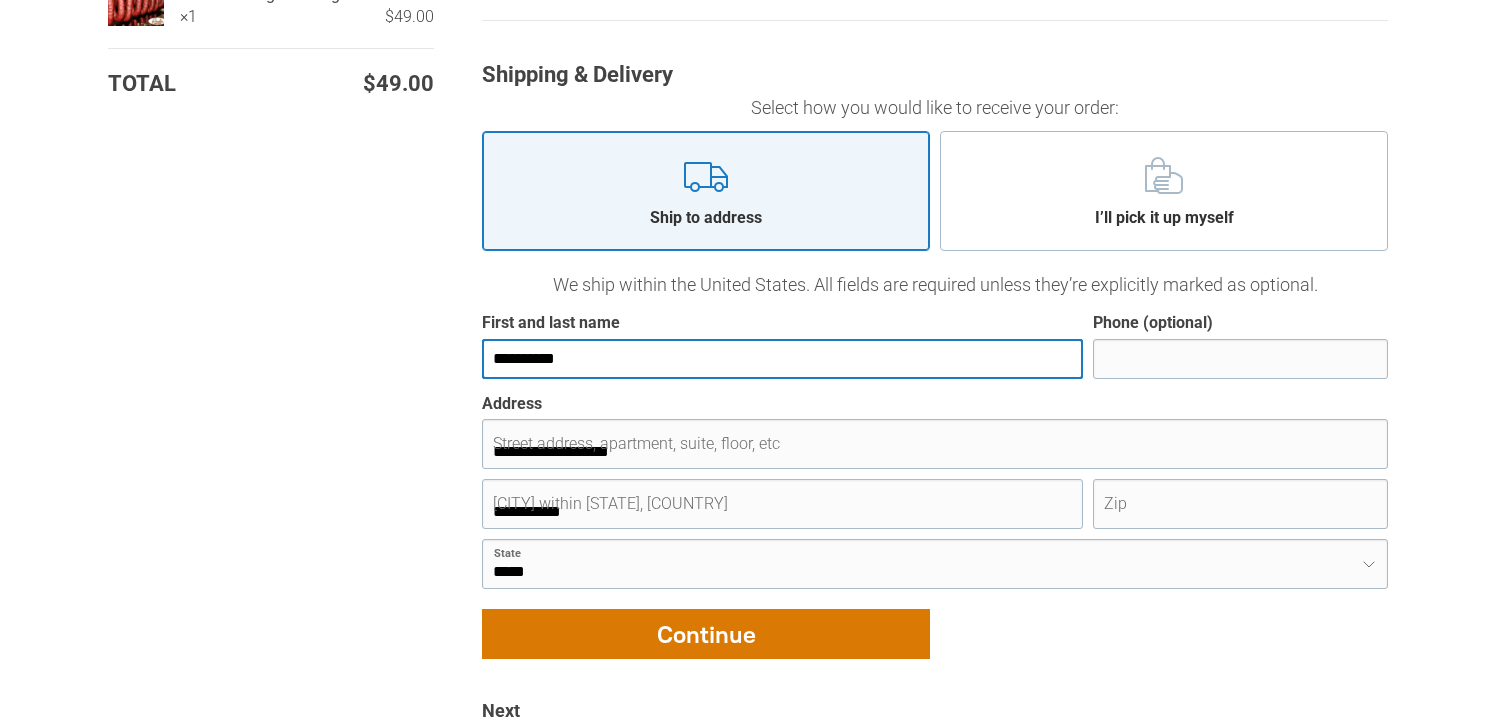 type on "*****" 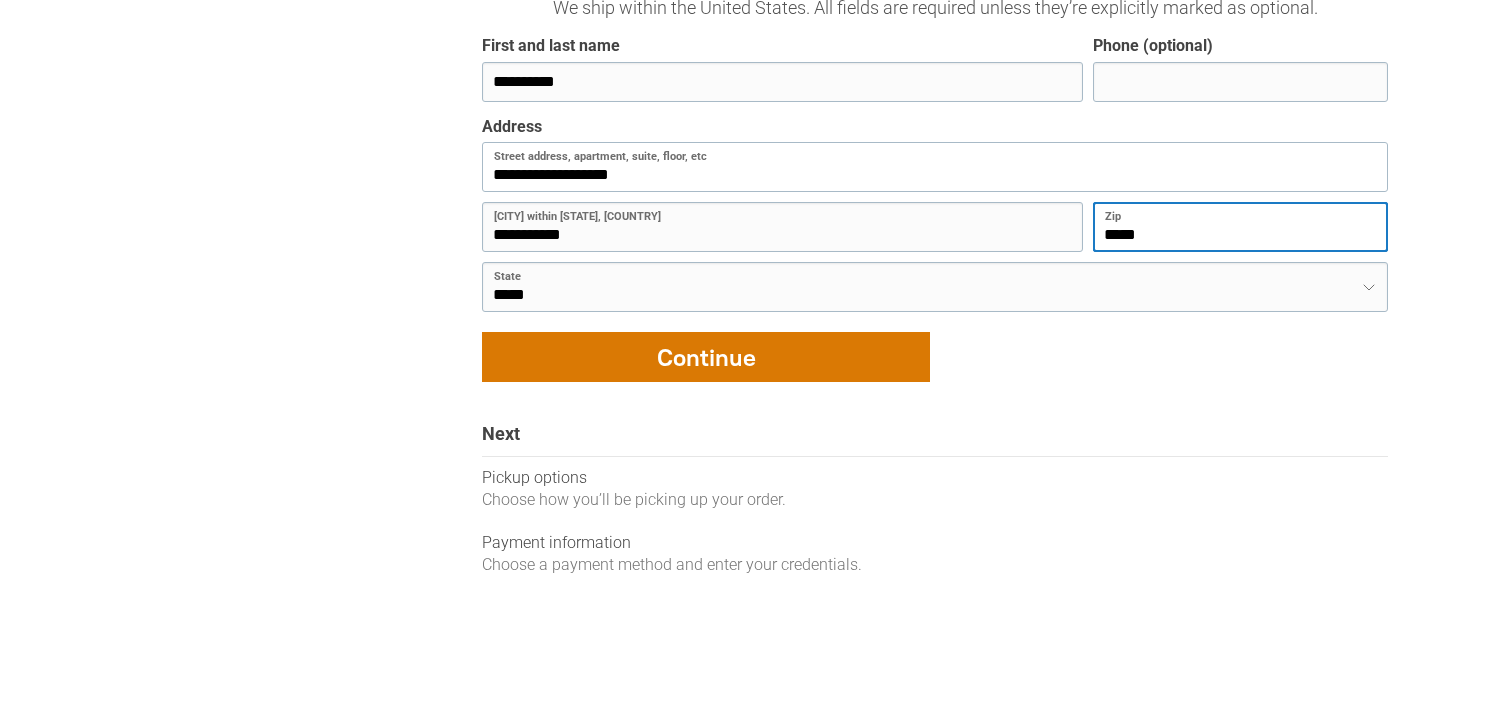 scroll, scrollTop: 844, scrollLeft: 0, axis: vertical 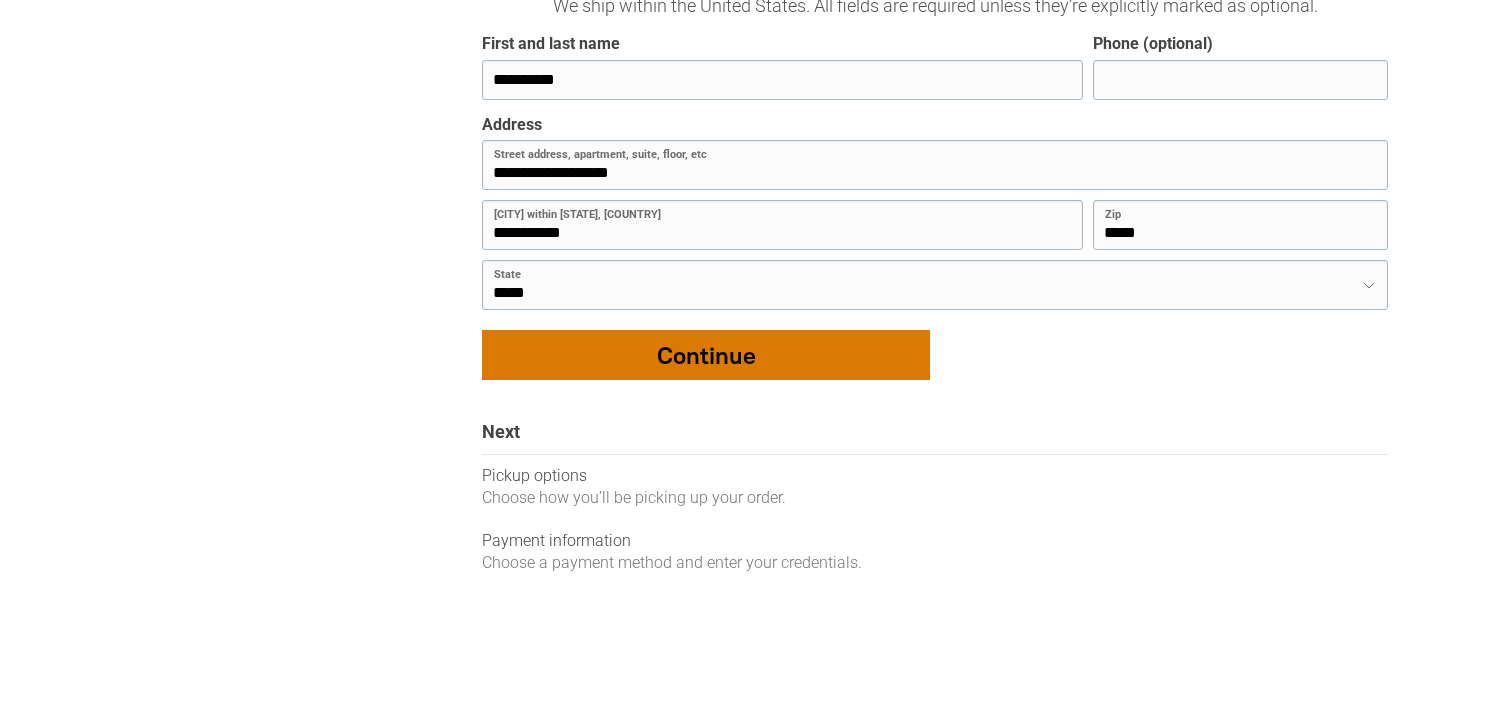 click at bounding box center (706, 355) 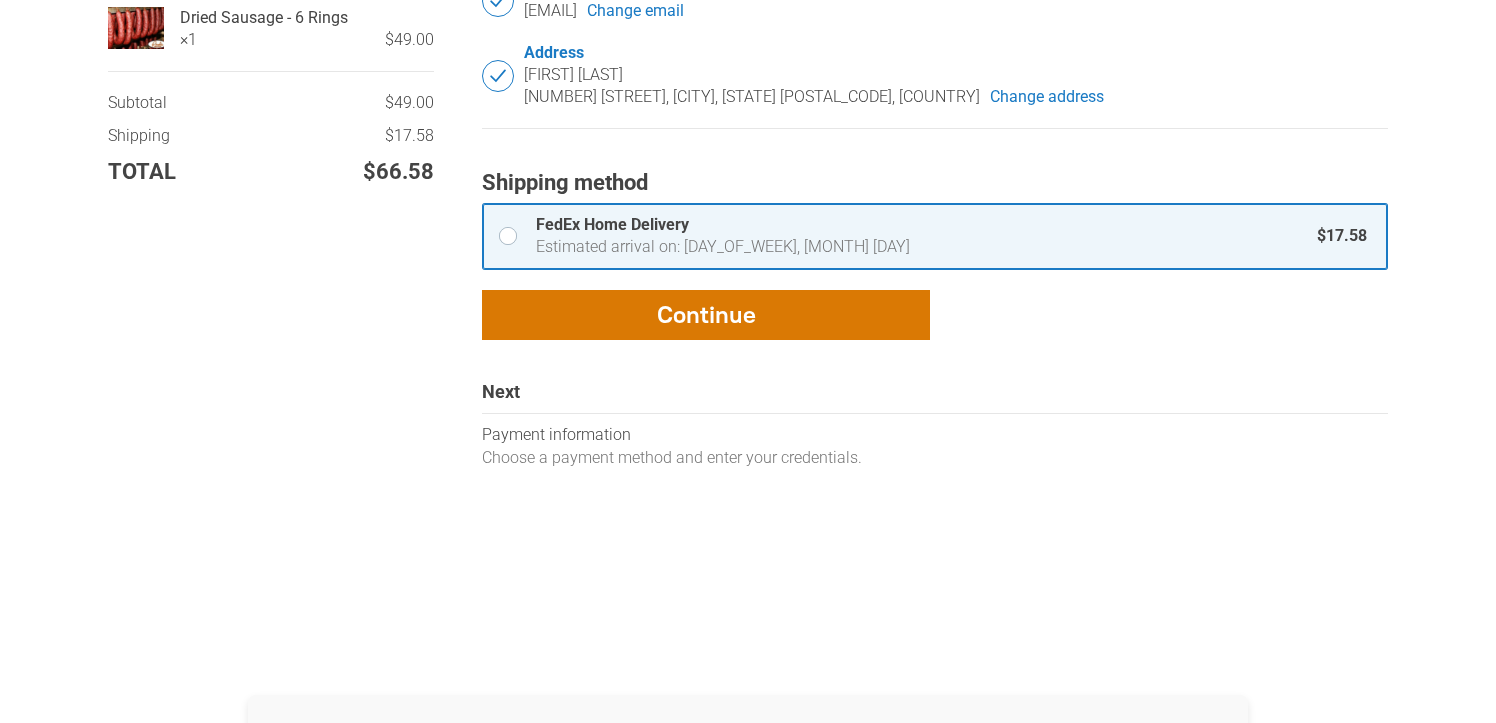 scroll, scrollTop: 545, scrollLeft: 0, axis: vertical 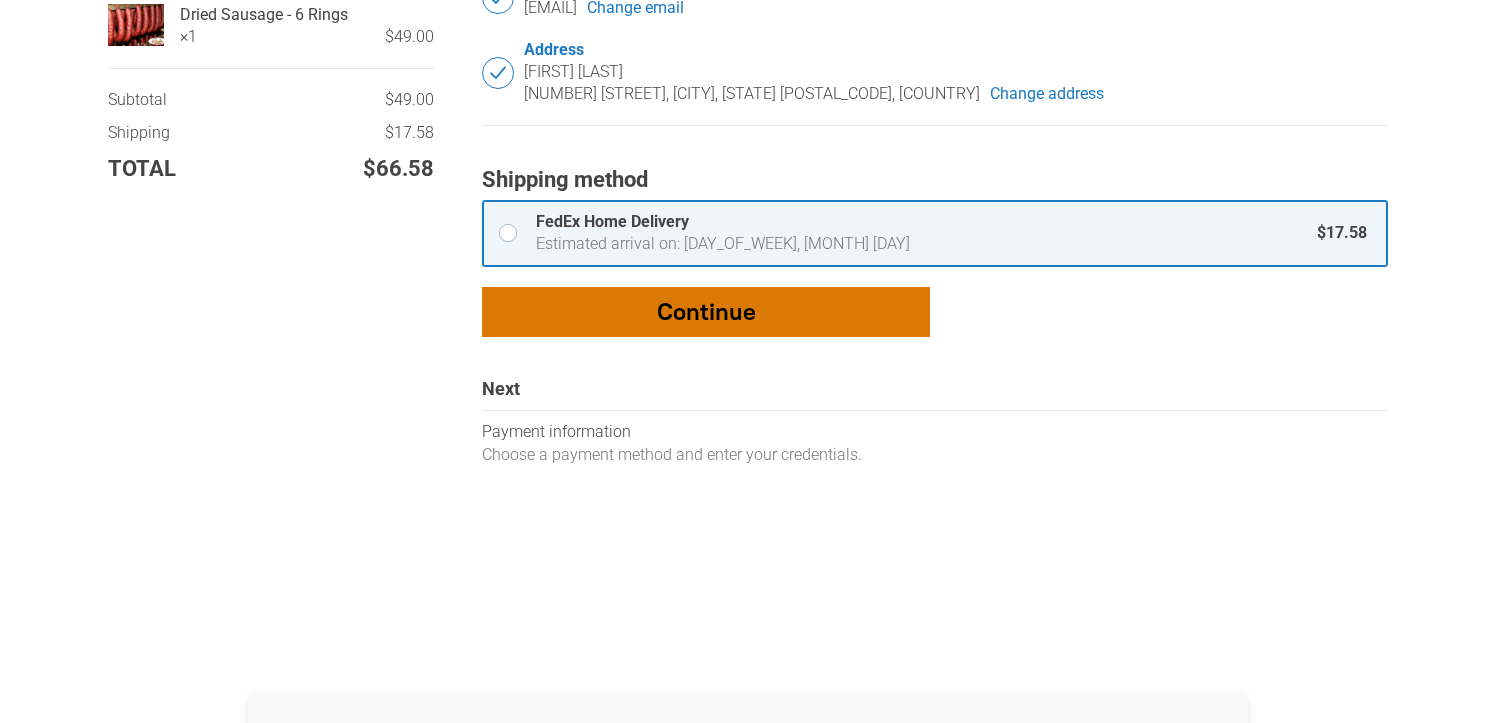 click at bounding box center [706, 312] 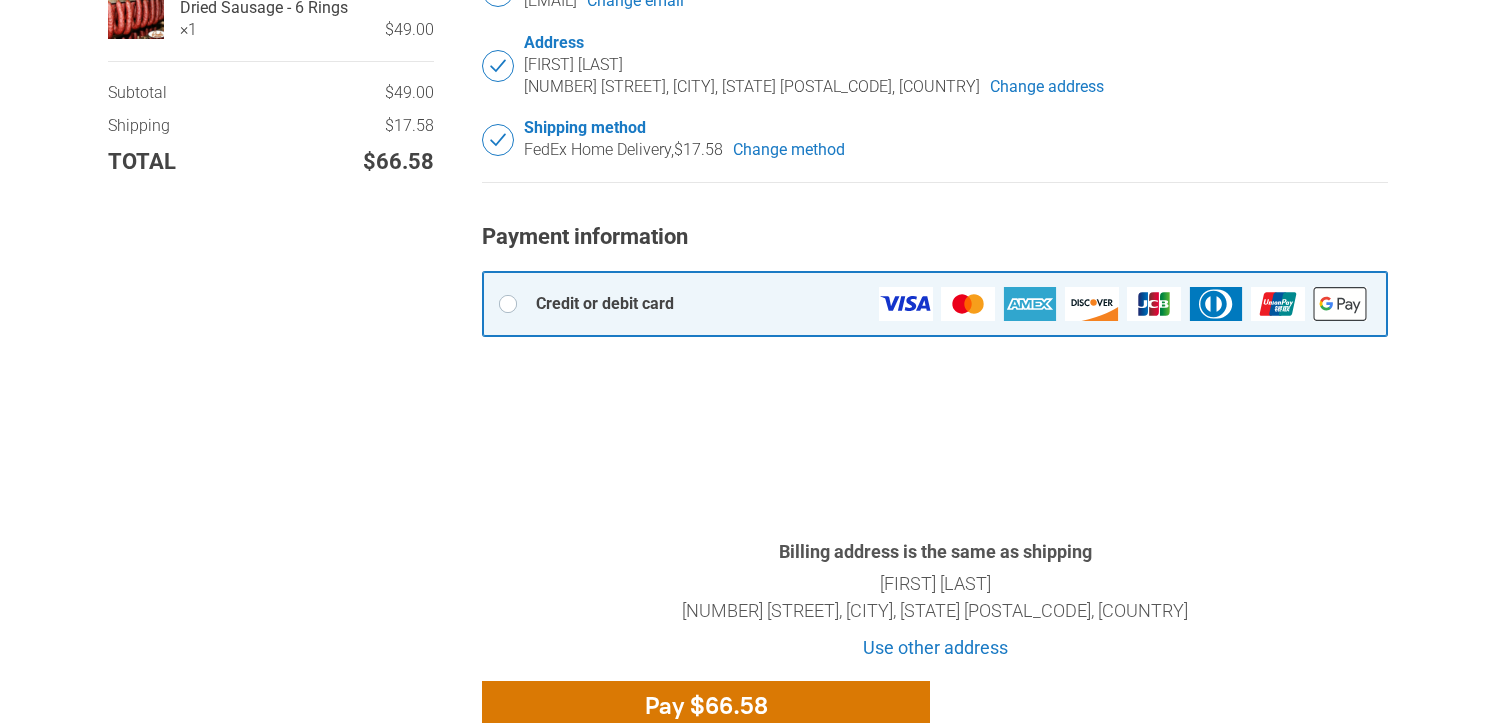 scroll, scrollTop: 556, scrollLeft: 0, axis: vertical 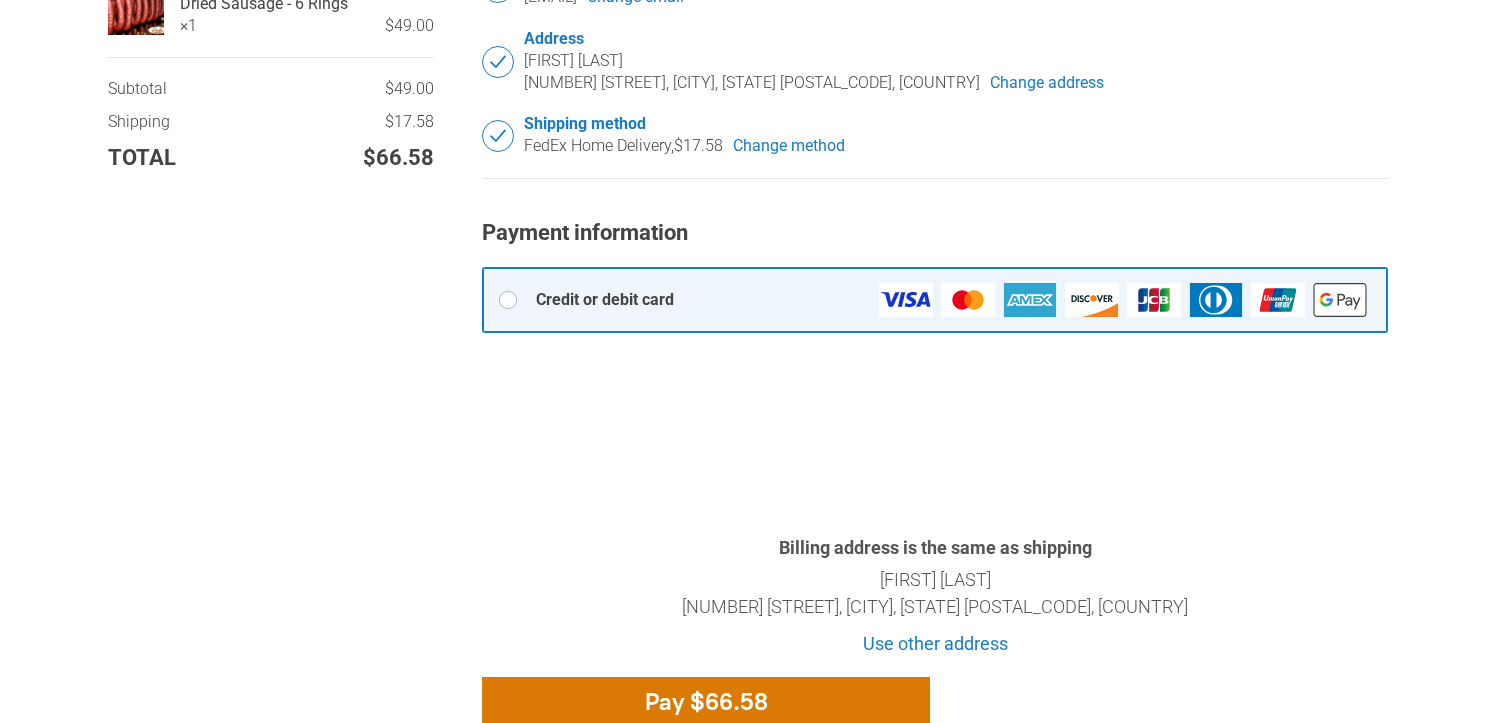 click at bounding box center [1340, 300] 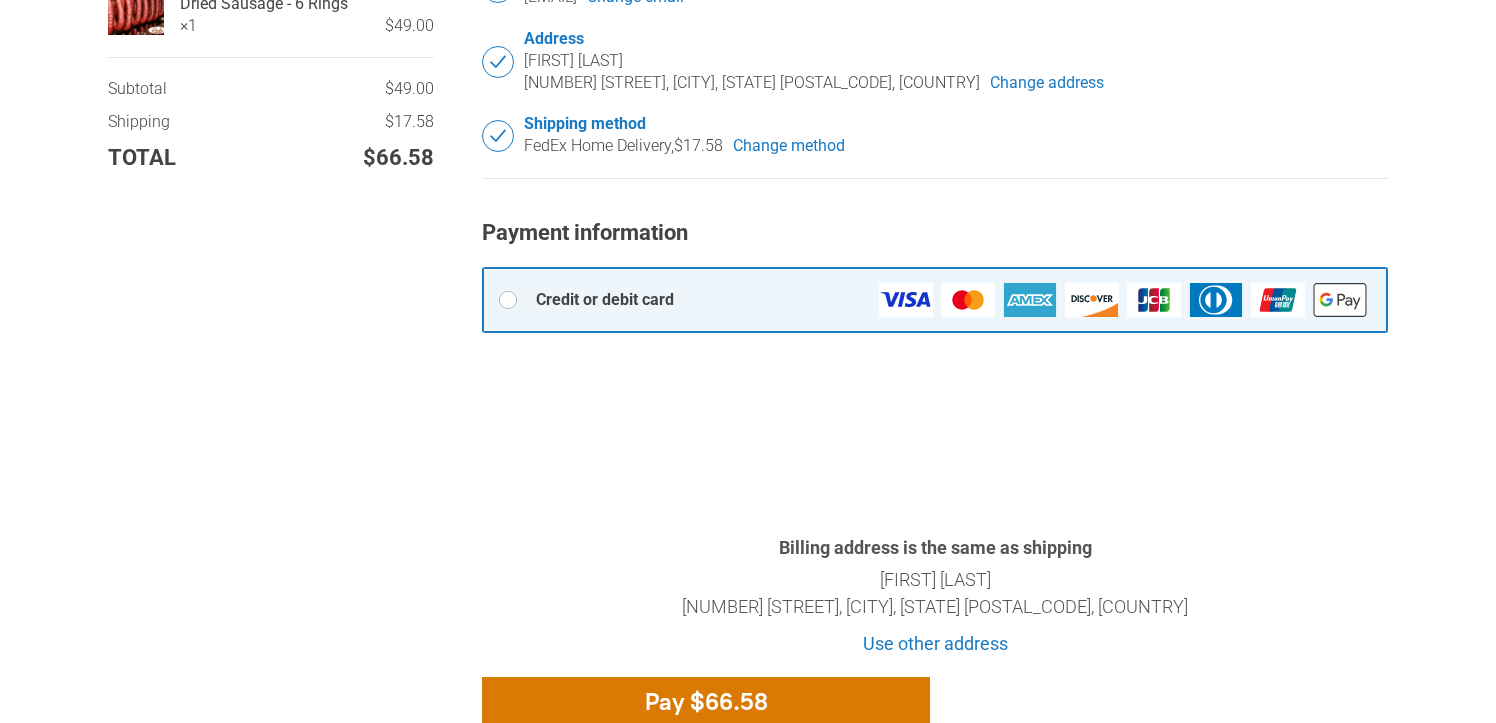 click at bounding box center [1340, 300] 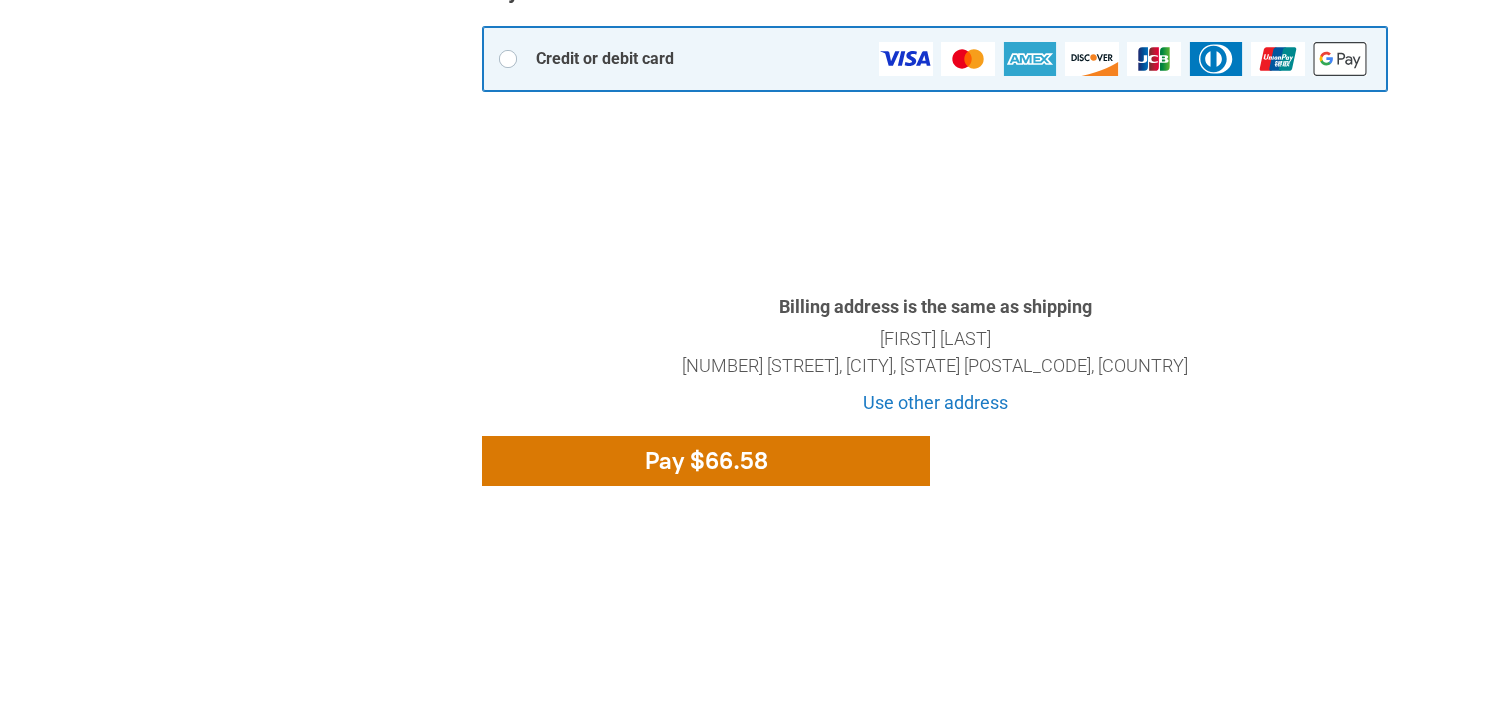 scroll, scrollTop: 813, scrollLeft: 0, axis: vertical 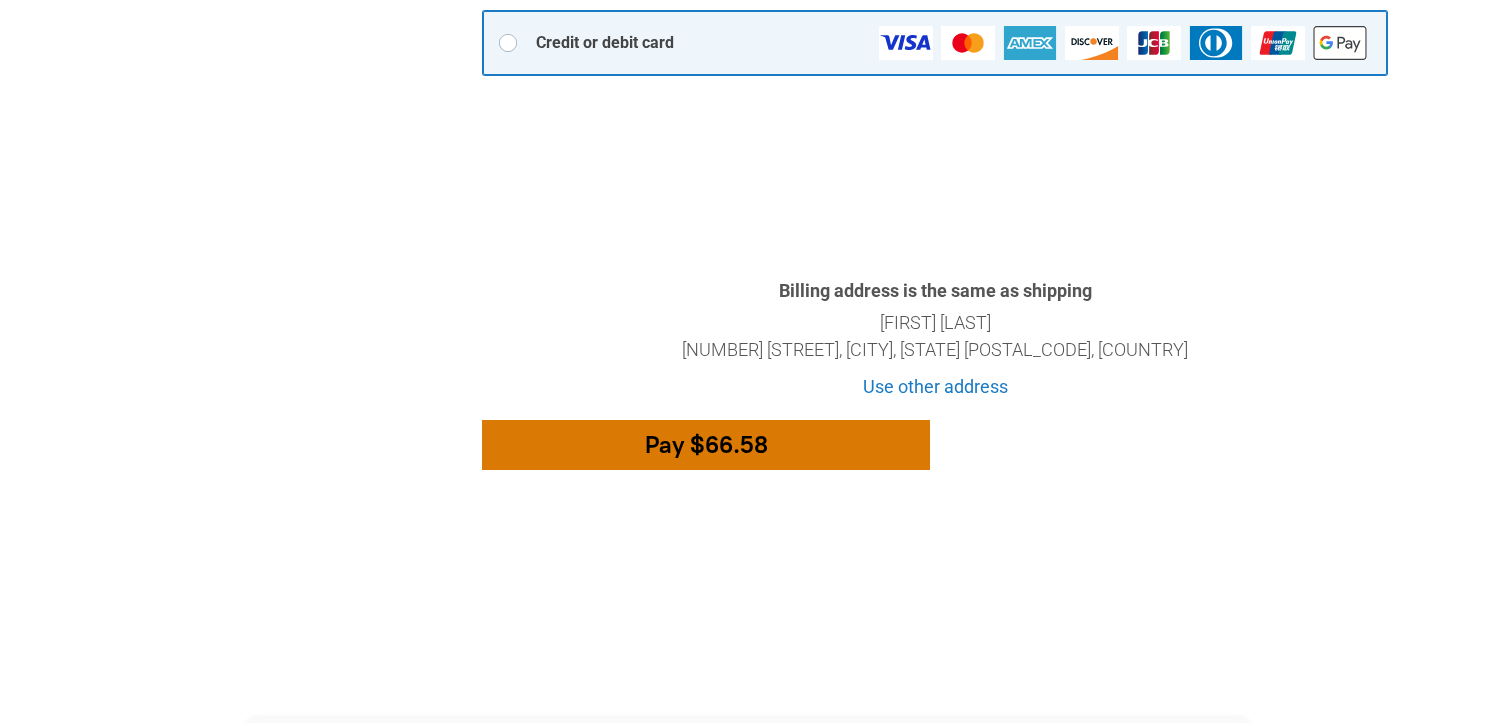 click at bounding box center [706, 445] 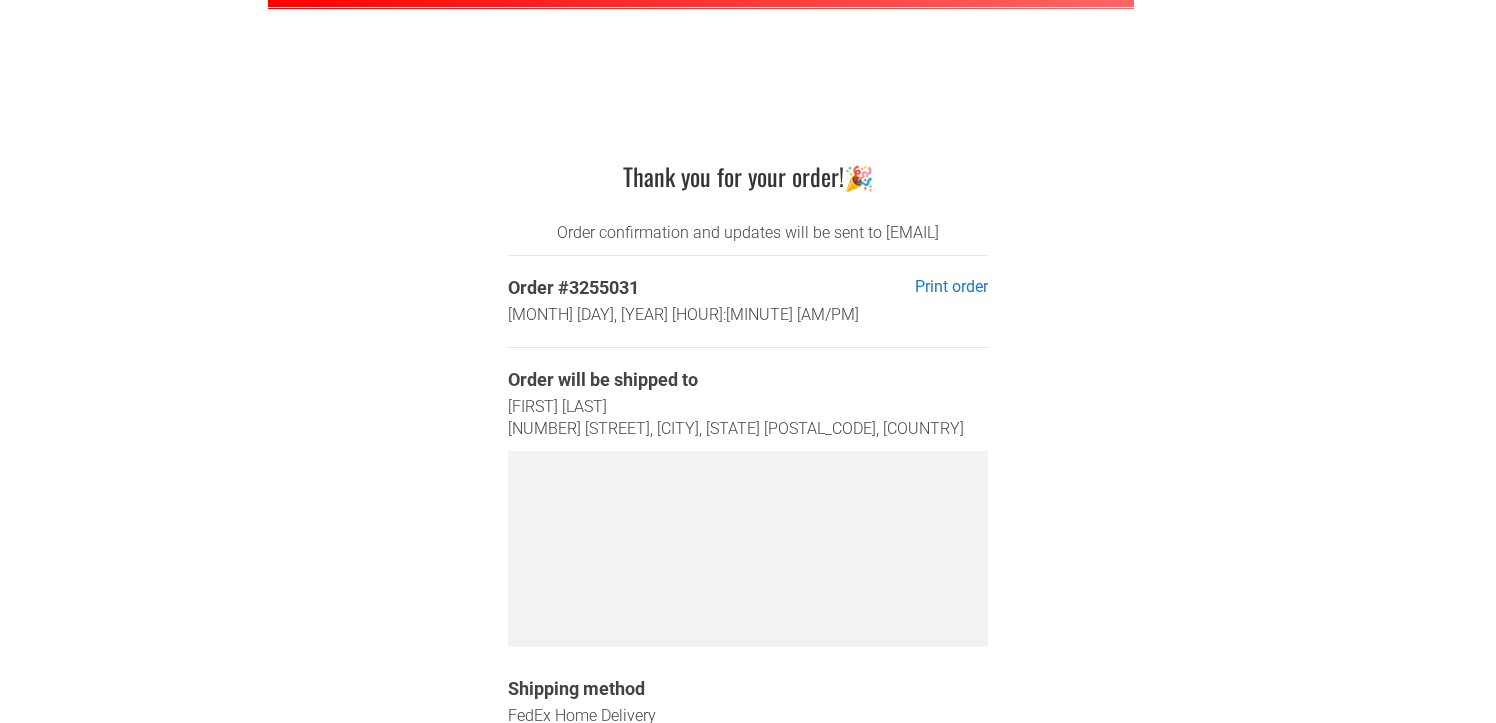 scroll, scrollTop: 521, scrollLeft: 0, axis: vertical 